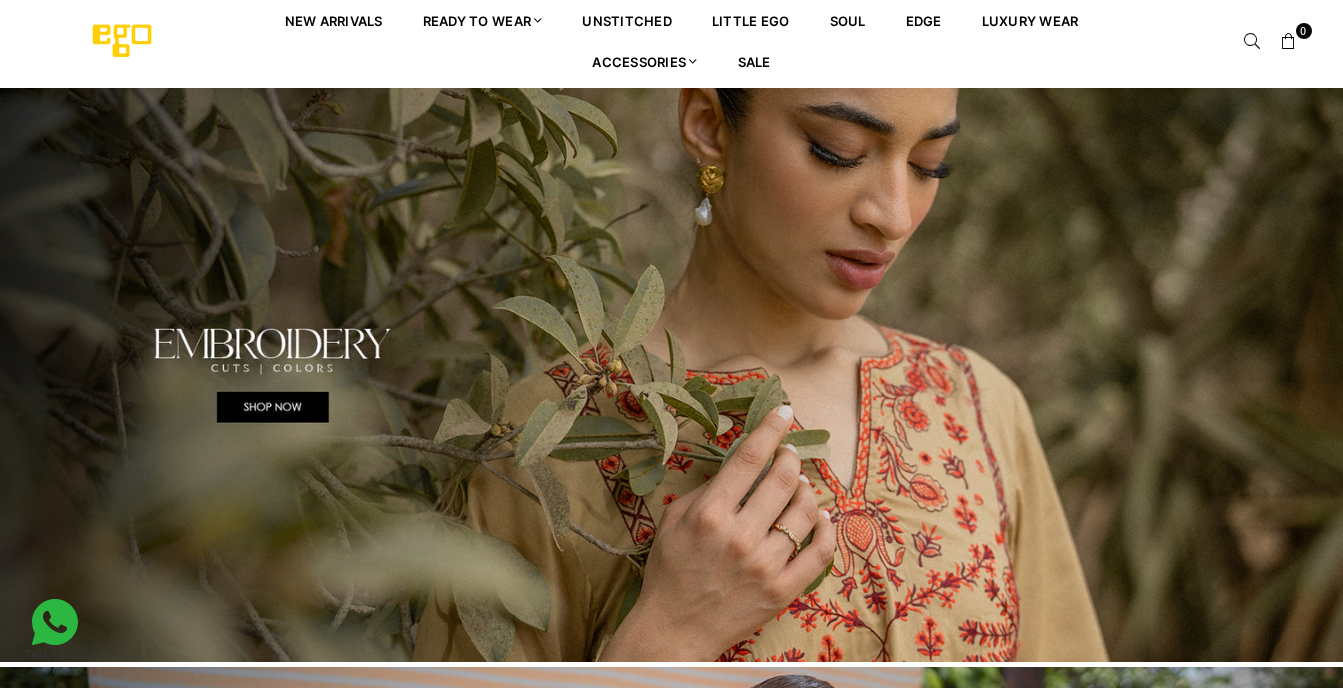 scroll, scrollTop: 0, scrollLeft: 0, axis: both 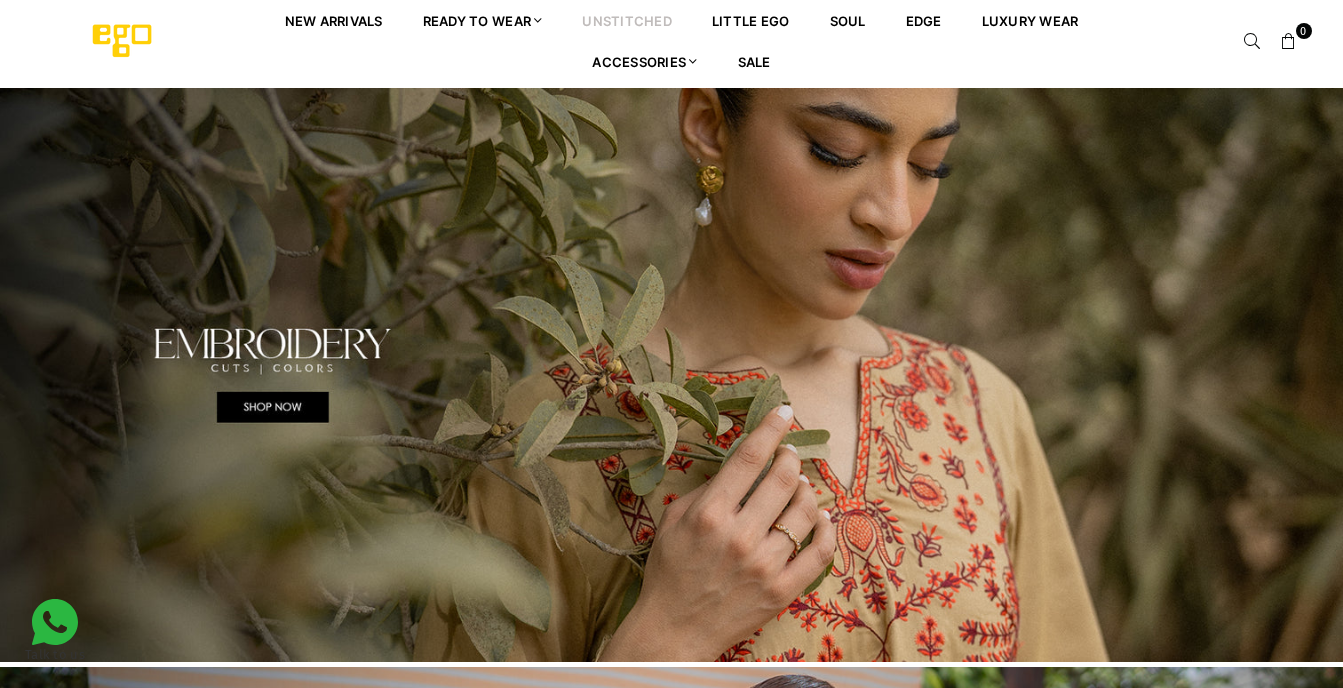 click on "unstitched" at bounding box center (627, 20) 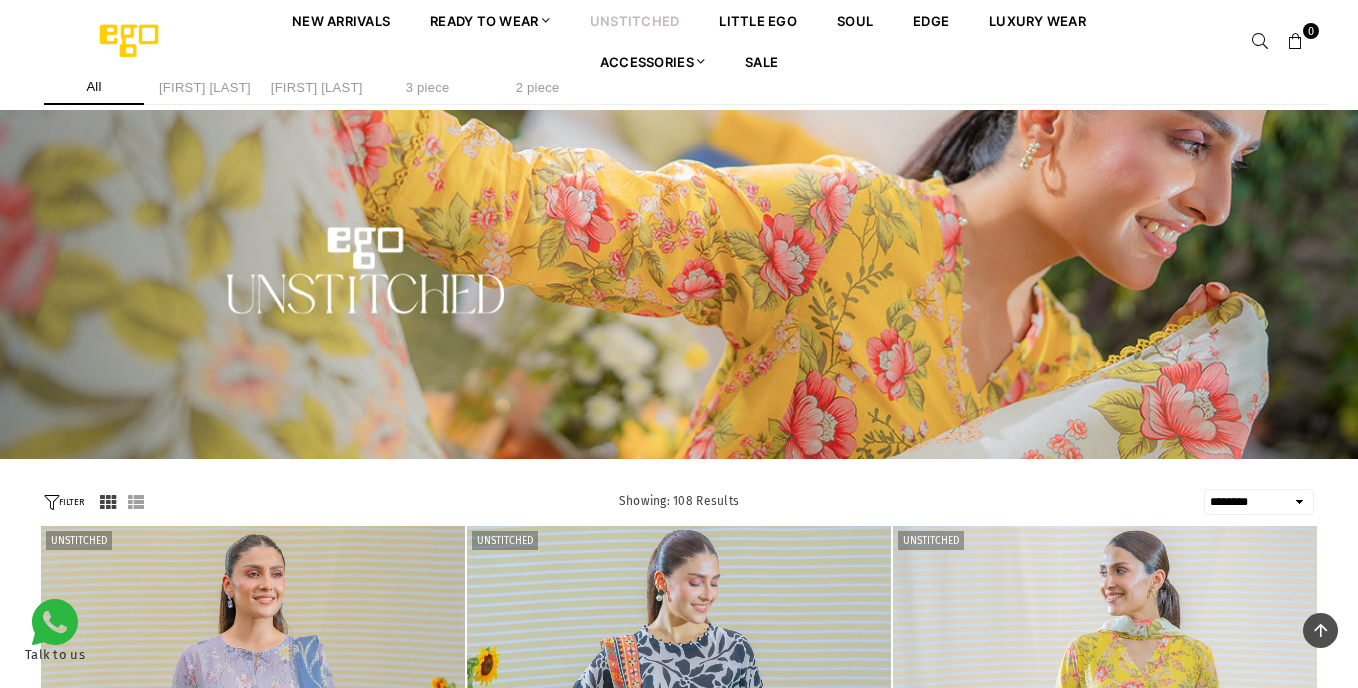 select on "******" 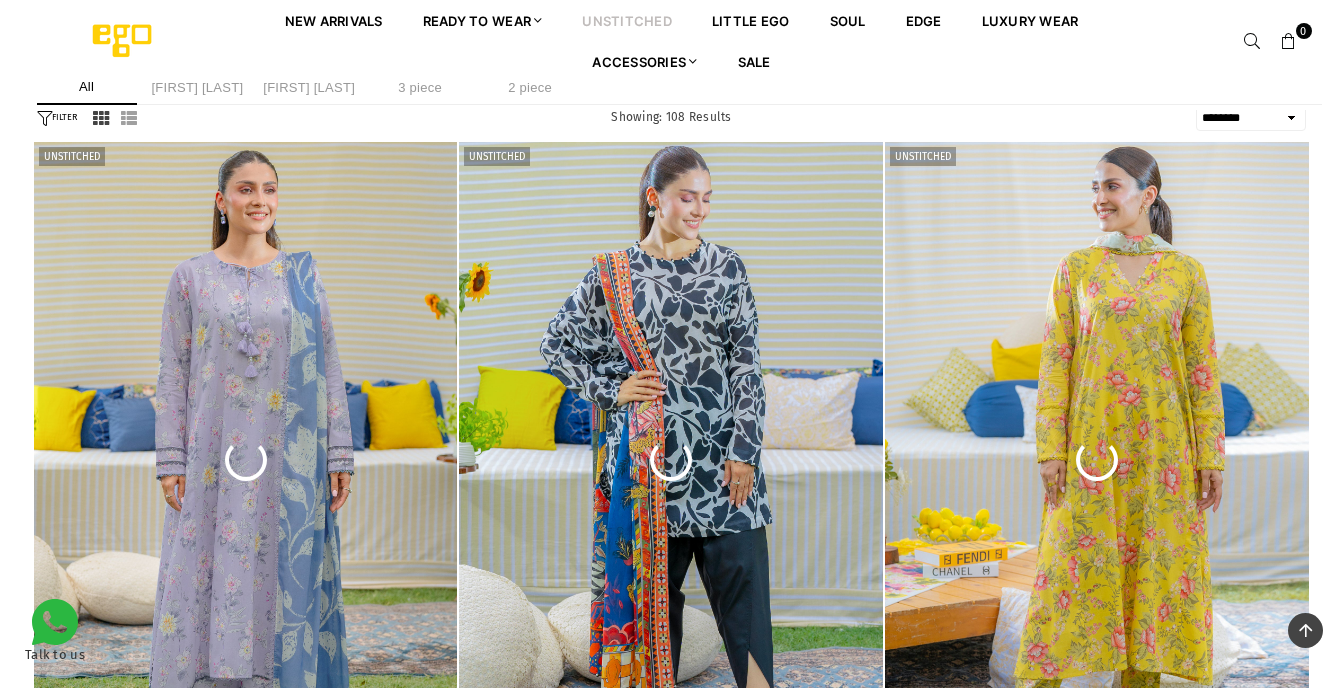 scroll, scrollTop: 380, scrollLeft: 0, axis: vertical 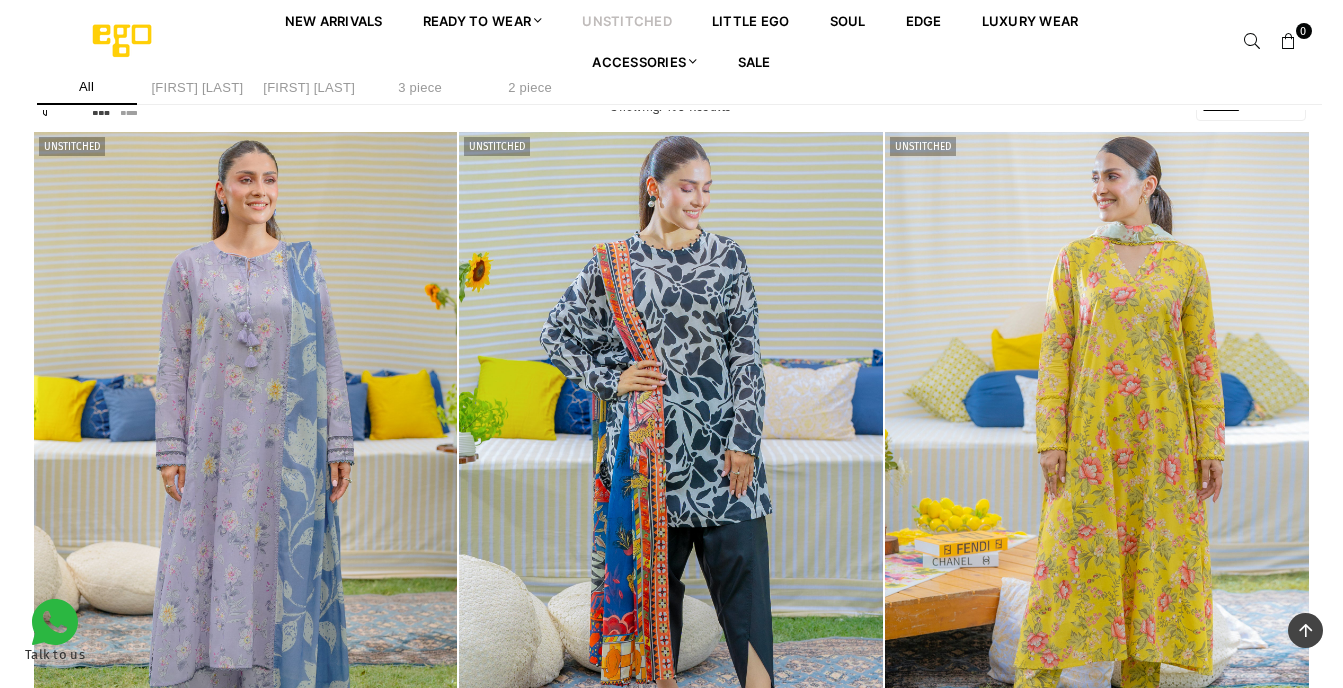 click at bounding box center [671, 450] 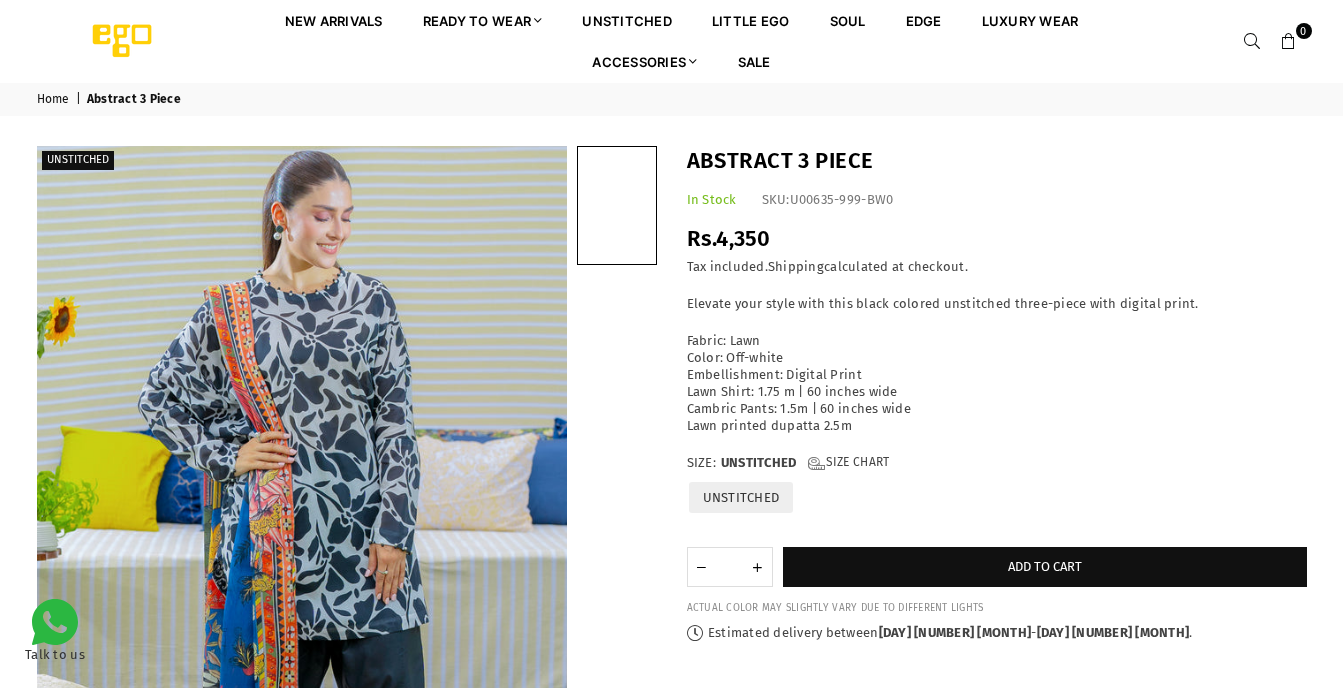 scroll, scrollTop: 0, scrollLeft: 0, axis: both 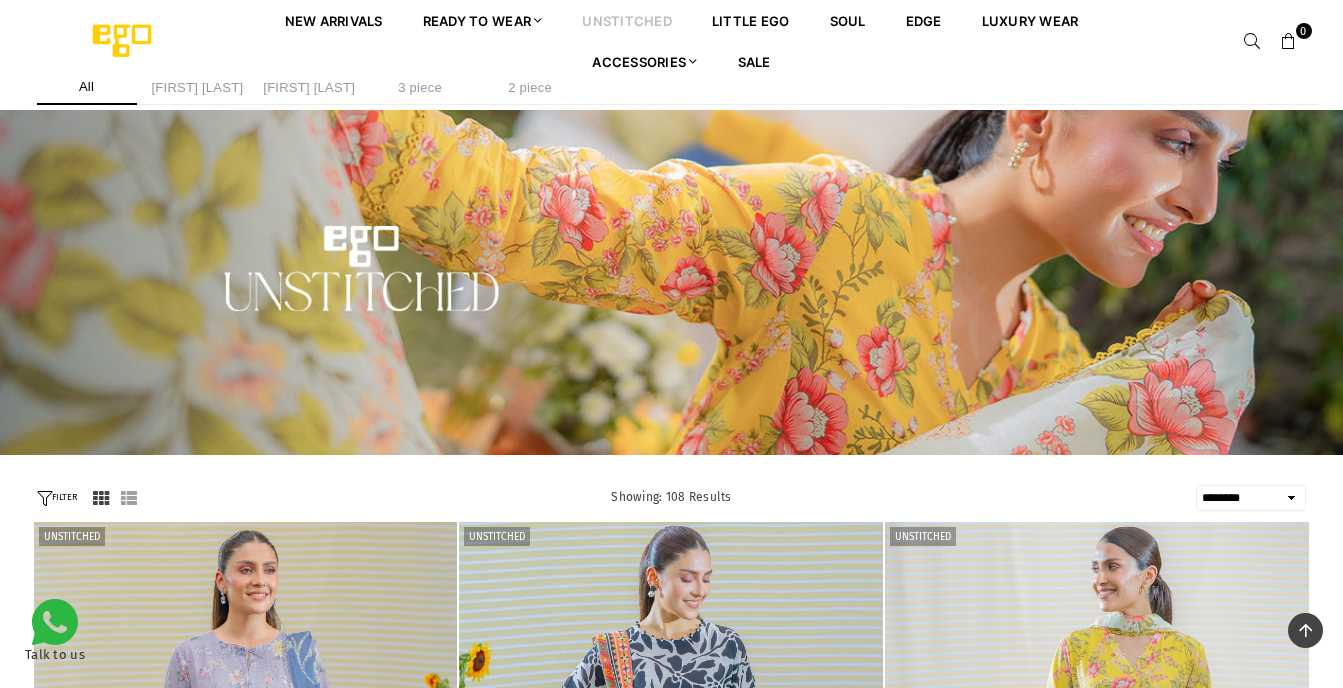 select on "******" 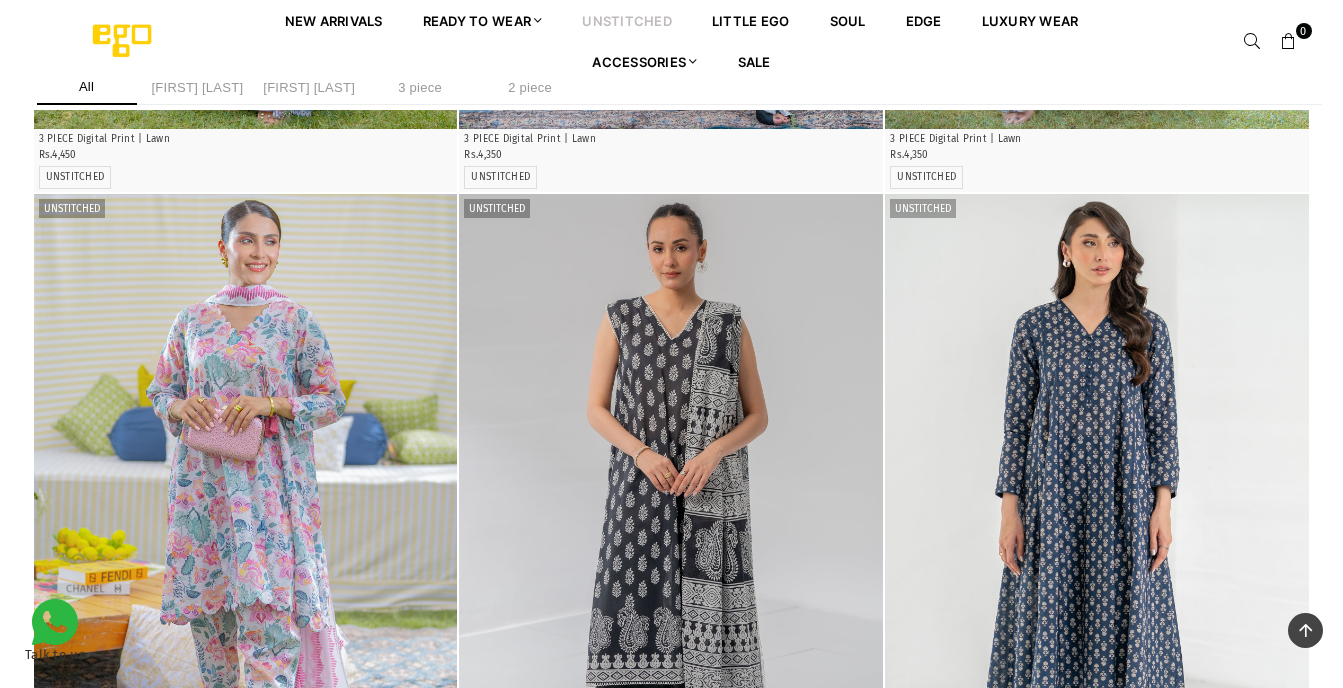 scroll, scrollTop: 0, scrollLeft: 0, axis: both 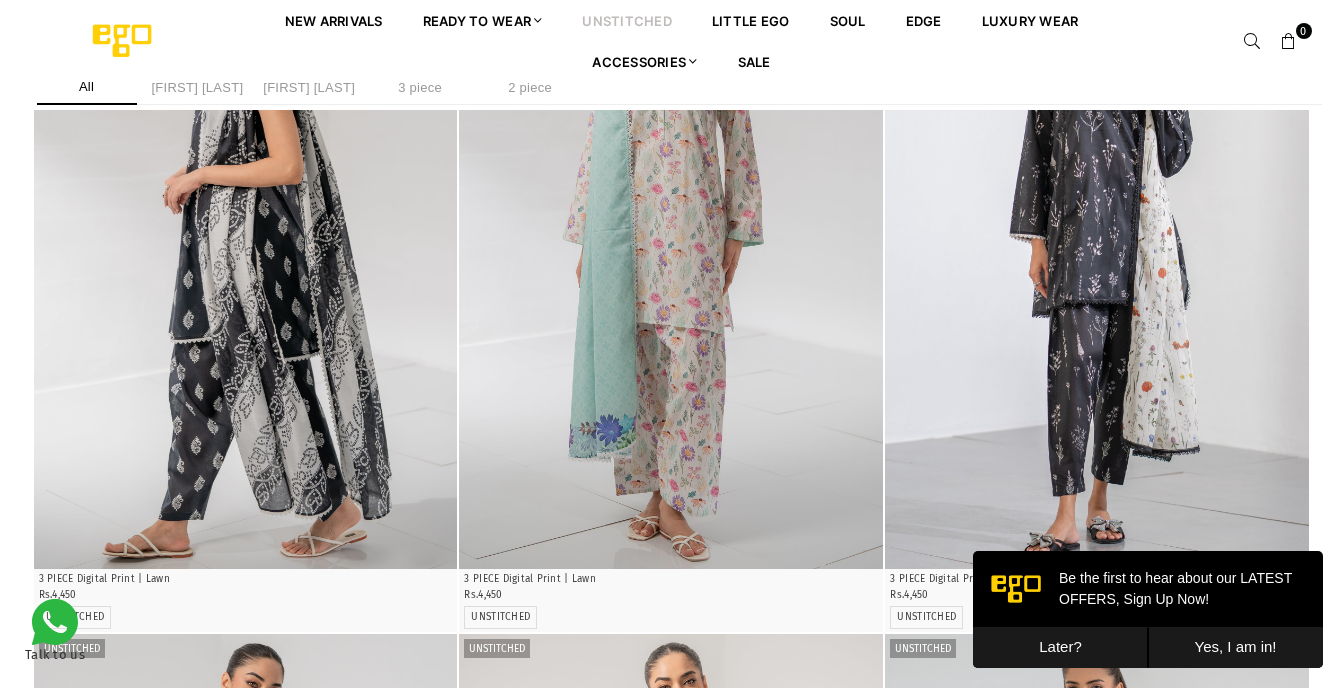 click on "**********" at bounding box center [671, -320] 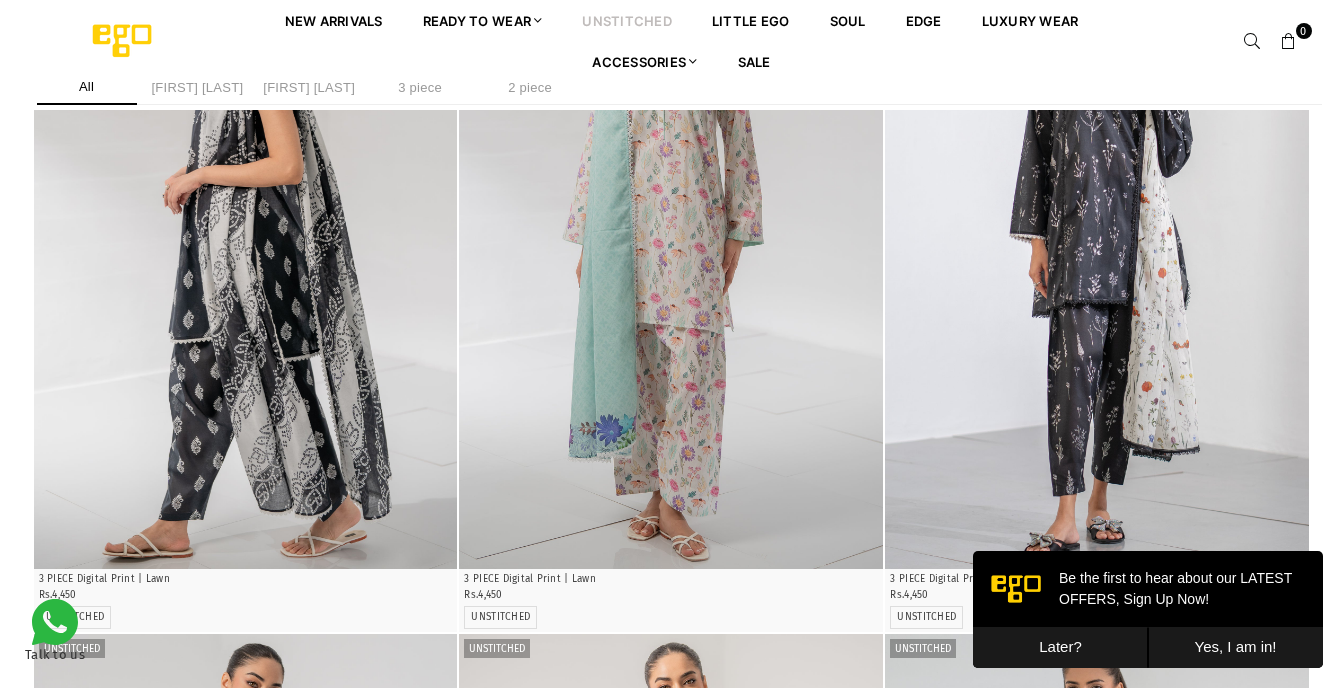 click on "Later?" at bounding box center (1060, 647) 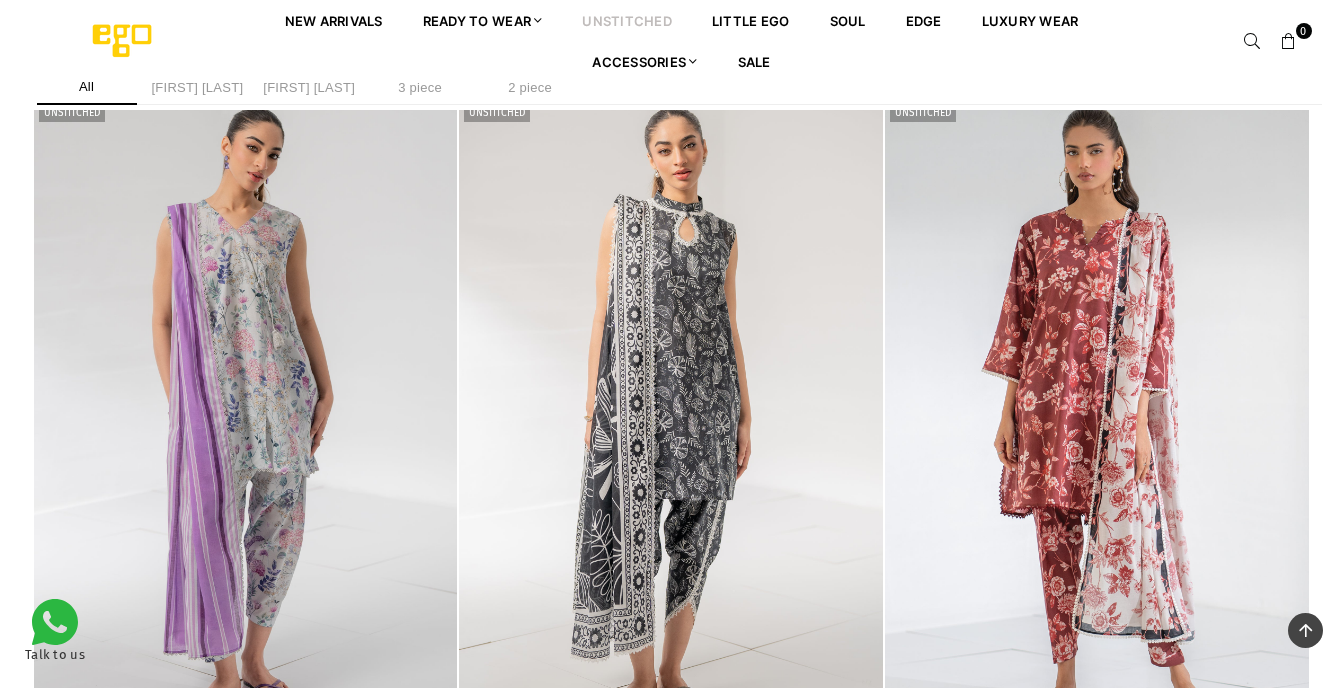scroll, scrollTop: 3229, scrollLeft: 0, axis: vertical 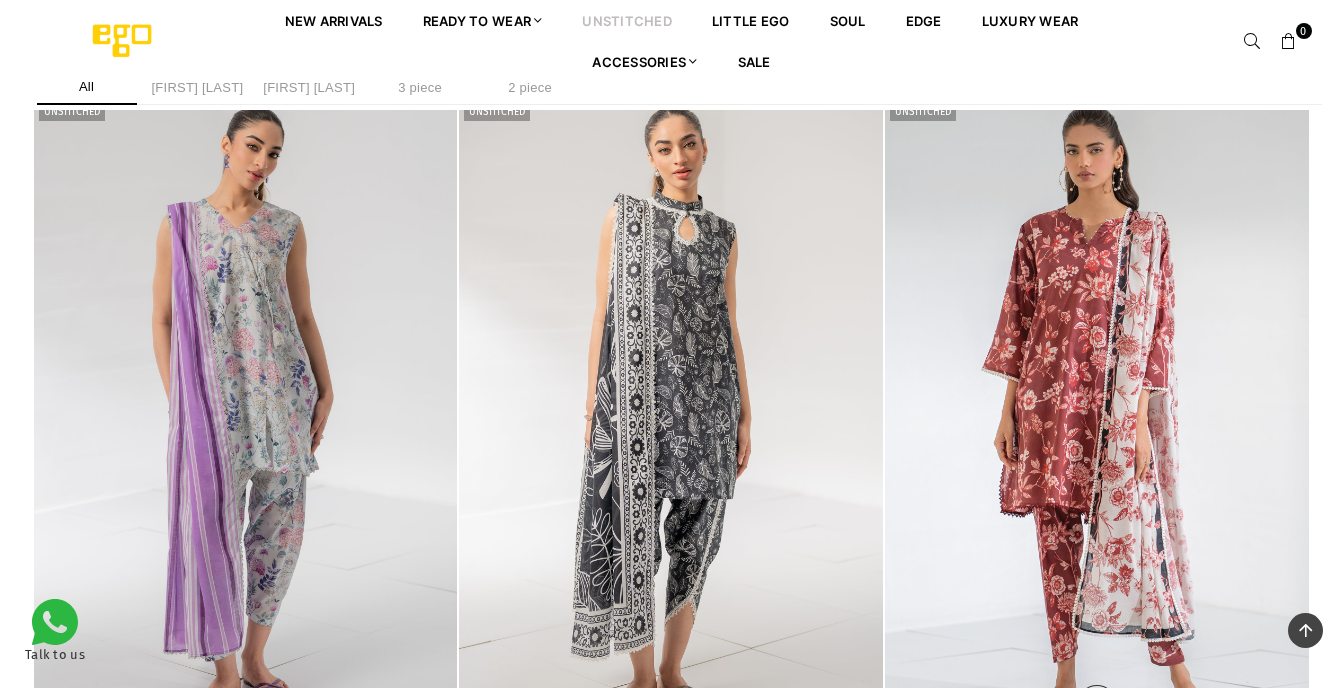 click at bounding box center [1521, 97] 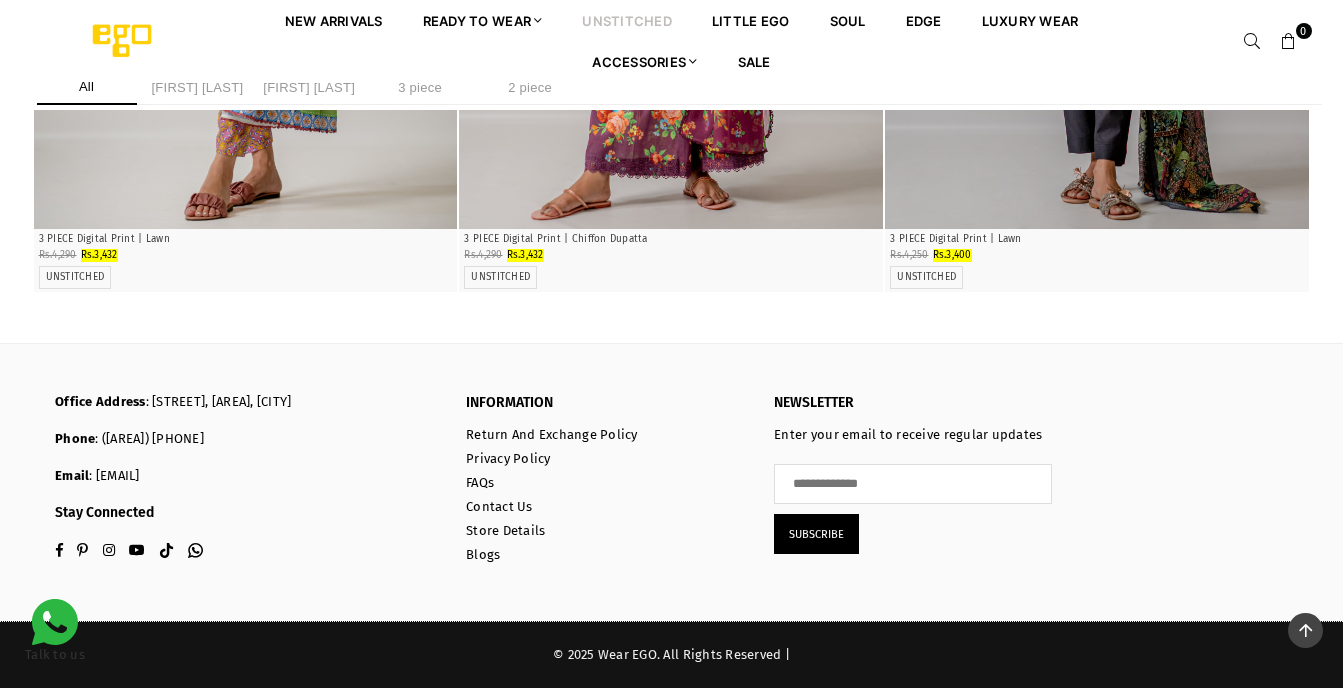 scroll, scrollTop: 20685, scrollLeft: 0, axis: vertical 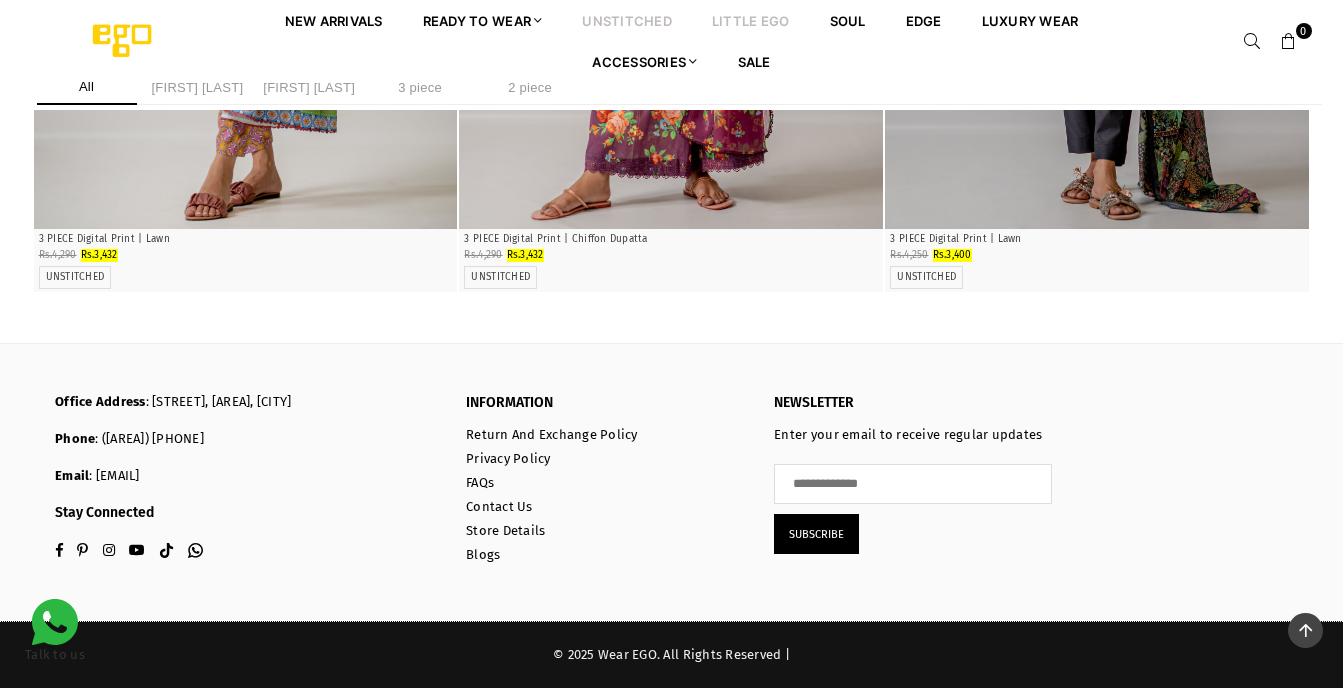click on "Little EGO" at bounding box center [751, 20] 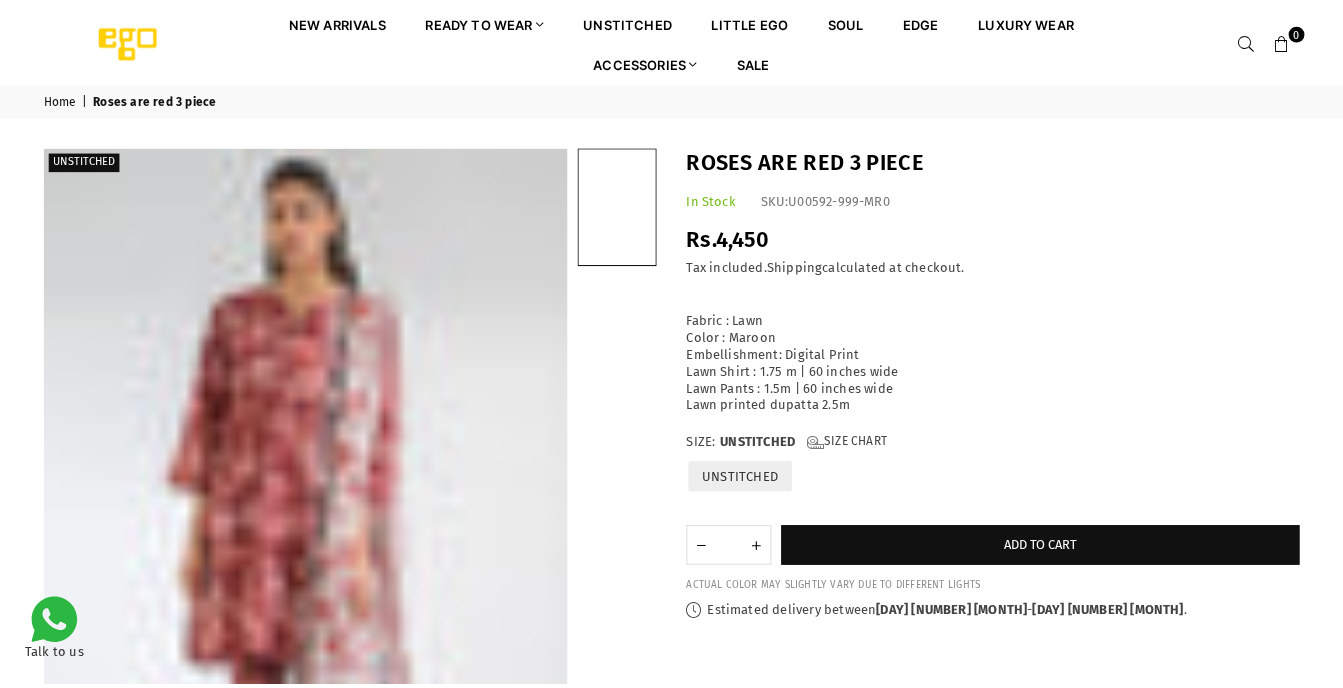 scroll, scrollTop: 0, scrollLeft: 0, axis: both 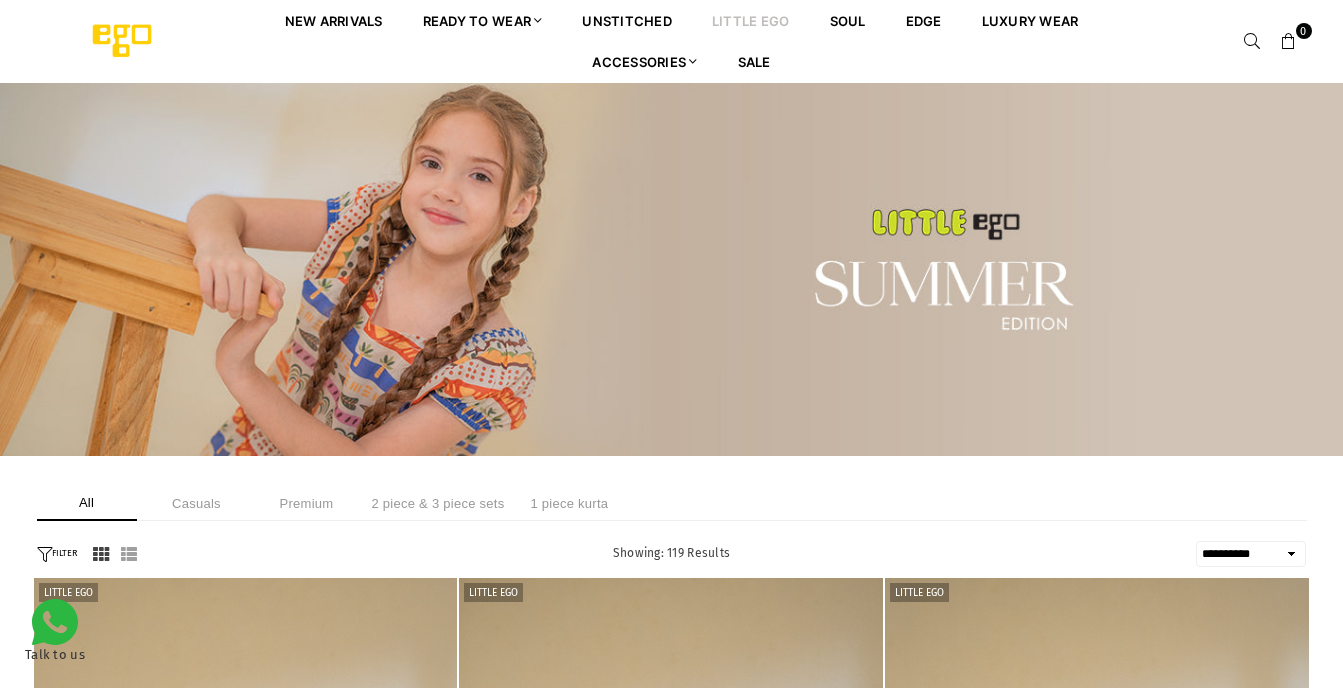 select on "**********" 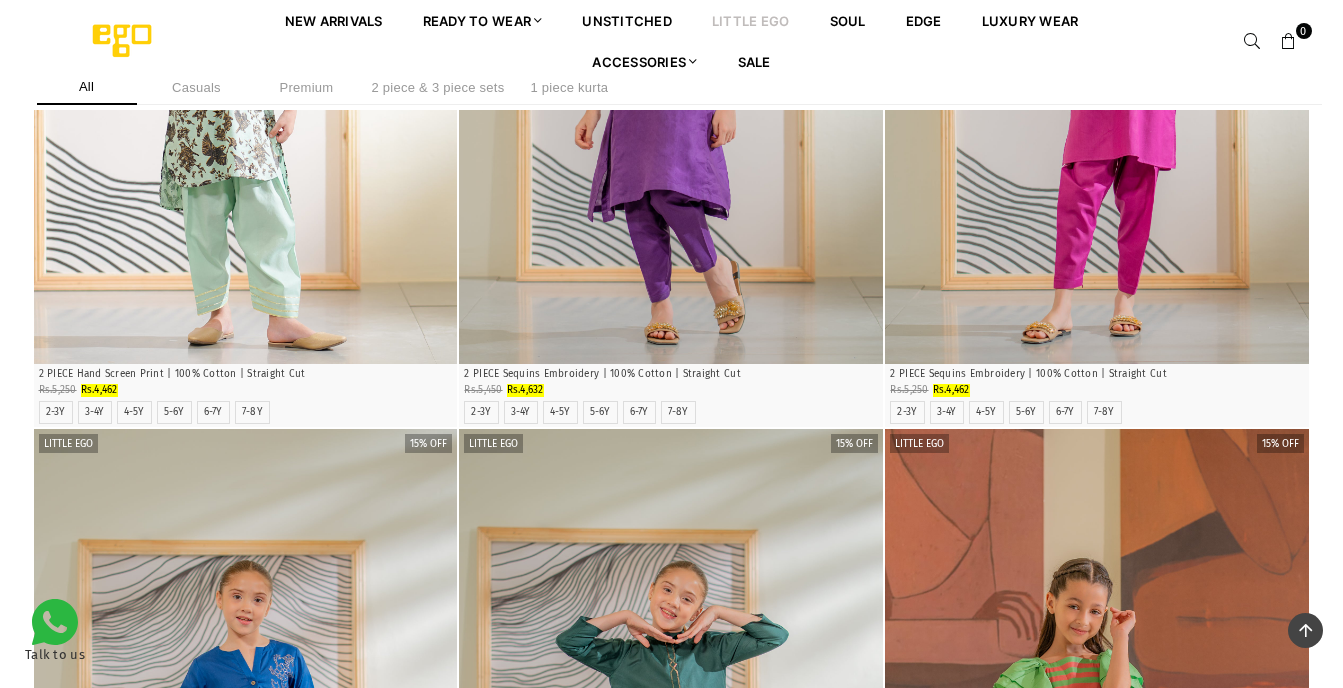 scroll, scrollTop: 3667, scrollLeft: 0, axis: vertical 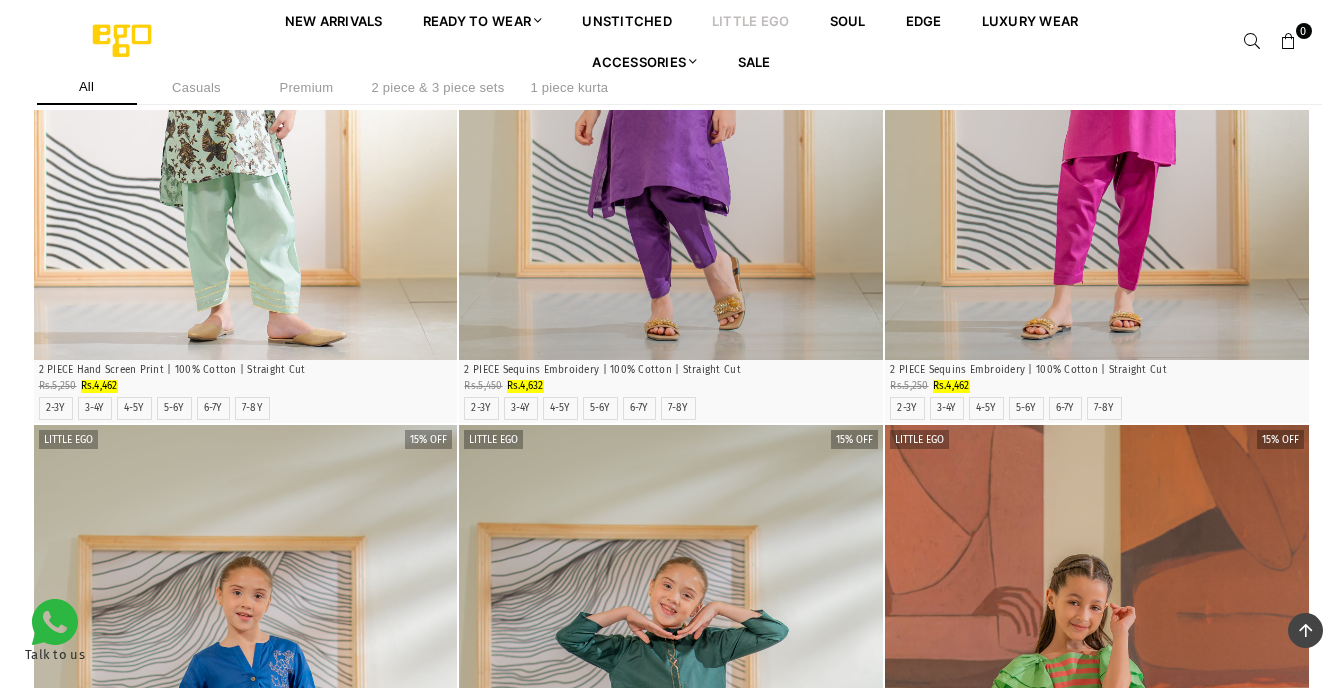 click on "Little EGO 15% off Quick Shop Little Gleam 2 piece   2 PIECE Sequins Embroidery | 100% Cotton | Straight Cut   Regular price Rs.5,450 Rs.4,632   2-3Y   3-4Y   4-5Y   5-6Y   6-7Y   7-8Y" at bounding box center (671, 73) 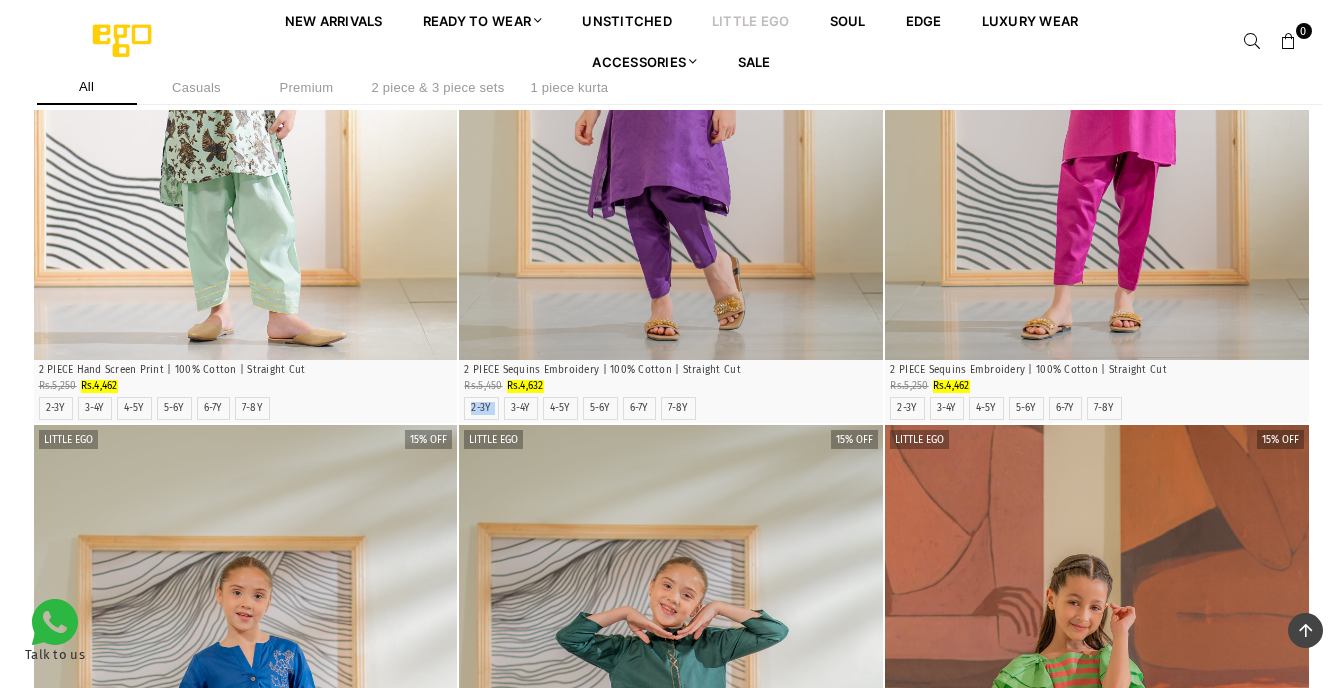 click on "Little EGO 15% off Quick Shop Little Gleam 2 piece   2 PIECE Sequins Embroidery | 100% Cotton | Straight Cut   Regular price Rs.5,450 Rs.4,632   2-3Y   3-4Y   4-5Y   5-6Y   6-7Y   7-8Y" at bounding box center [671, 73] 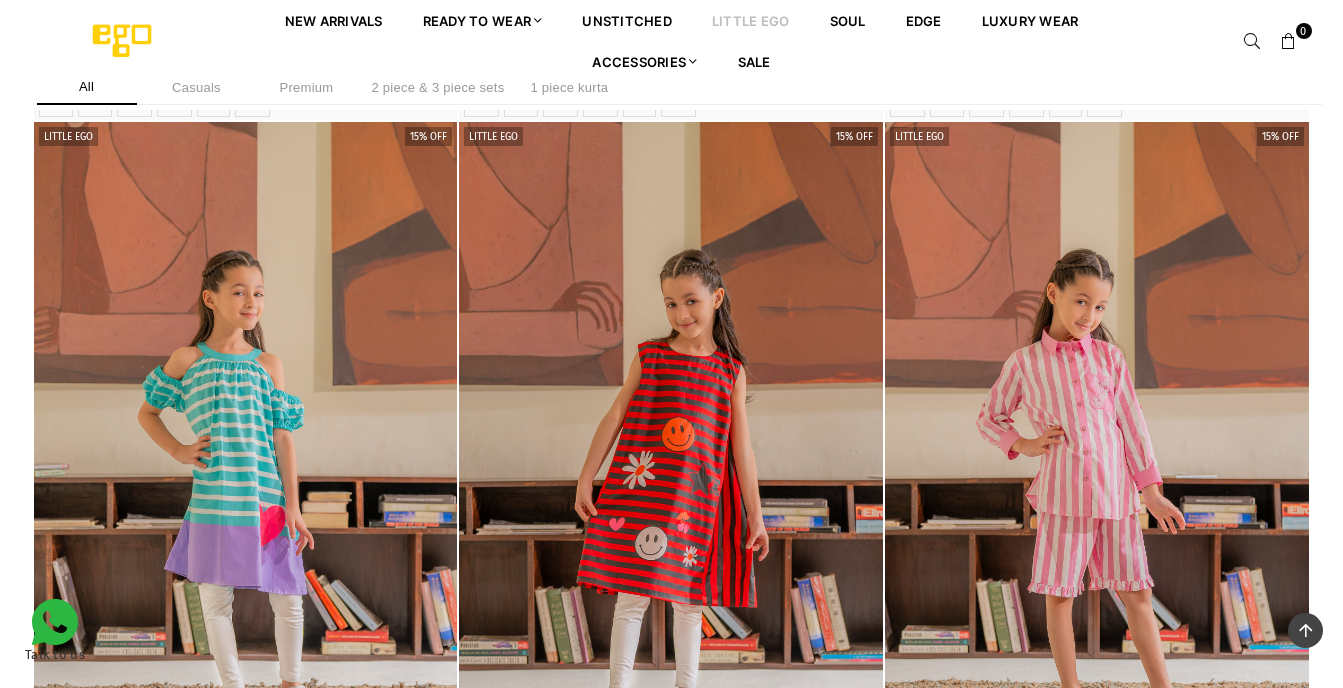 scroll, scrollTop: 4673, scrollLeft: 0, axis: vertical 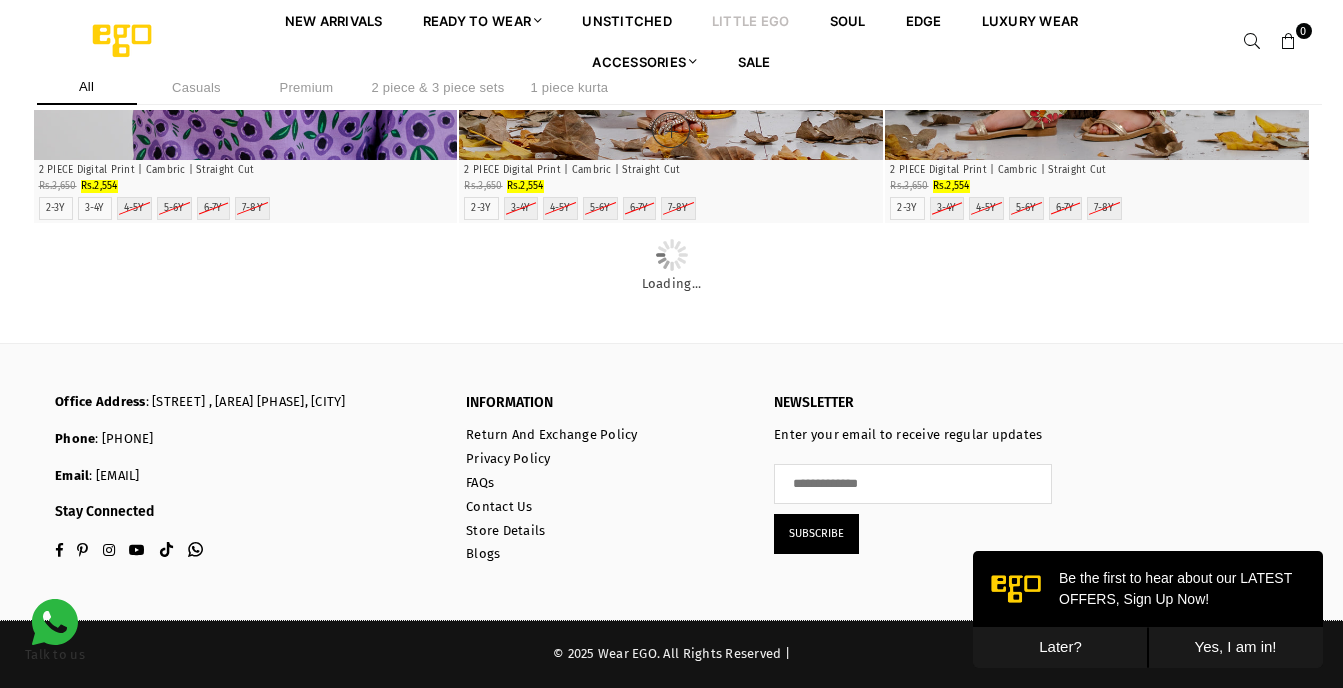 click on "Rhombus 2 piece   2 PIECE Digital Print | Cambric | Straight Cut   Regular price Rs.3,650 Rs.2,554   2-3Y   3-4Y   4-5Y   5-6Y   6-7Y   7-8Y" at bounding box center (671, 191) 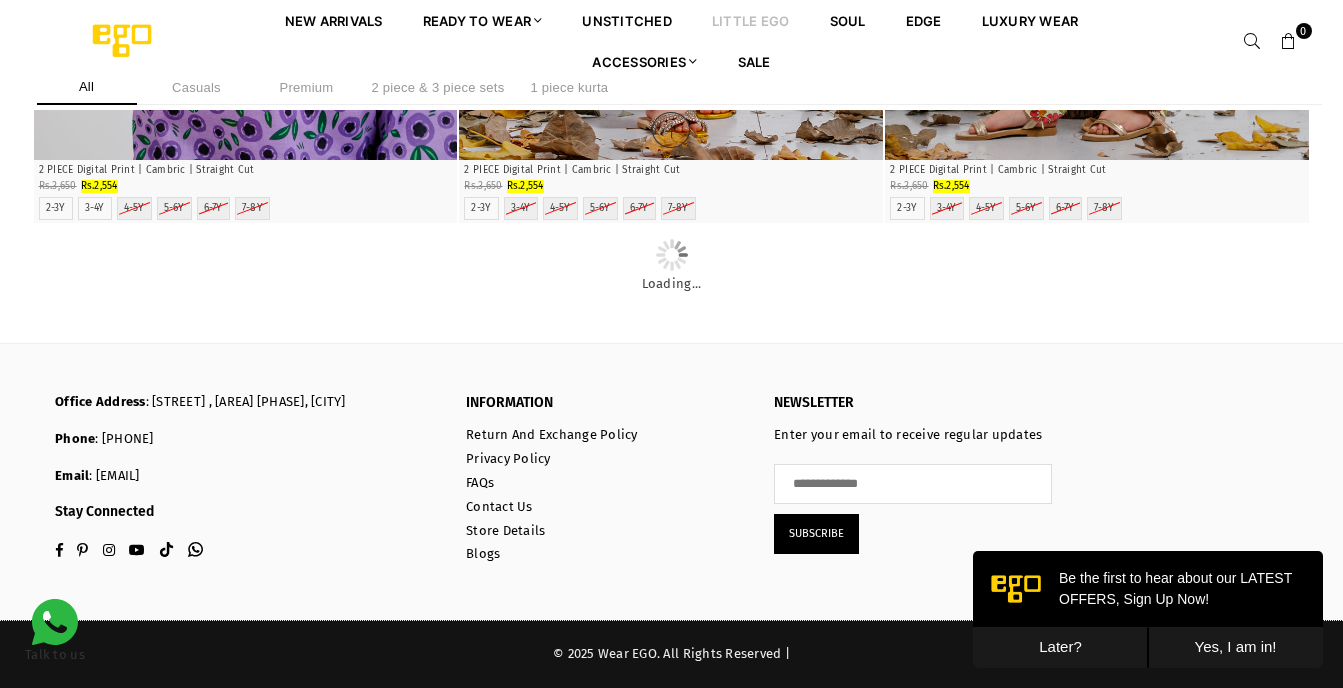 click on "Rhombus 2 piece   2 PIECE Digital Print | Cambric | Straight Cut   Regular price Rs.3,650 Rs.2,554   2-3Y   3-4Y   4-5Y   5-6Y   6-7Y   7-8Y" at bounding box center (671, 191) 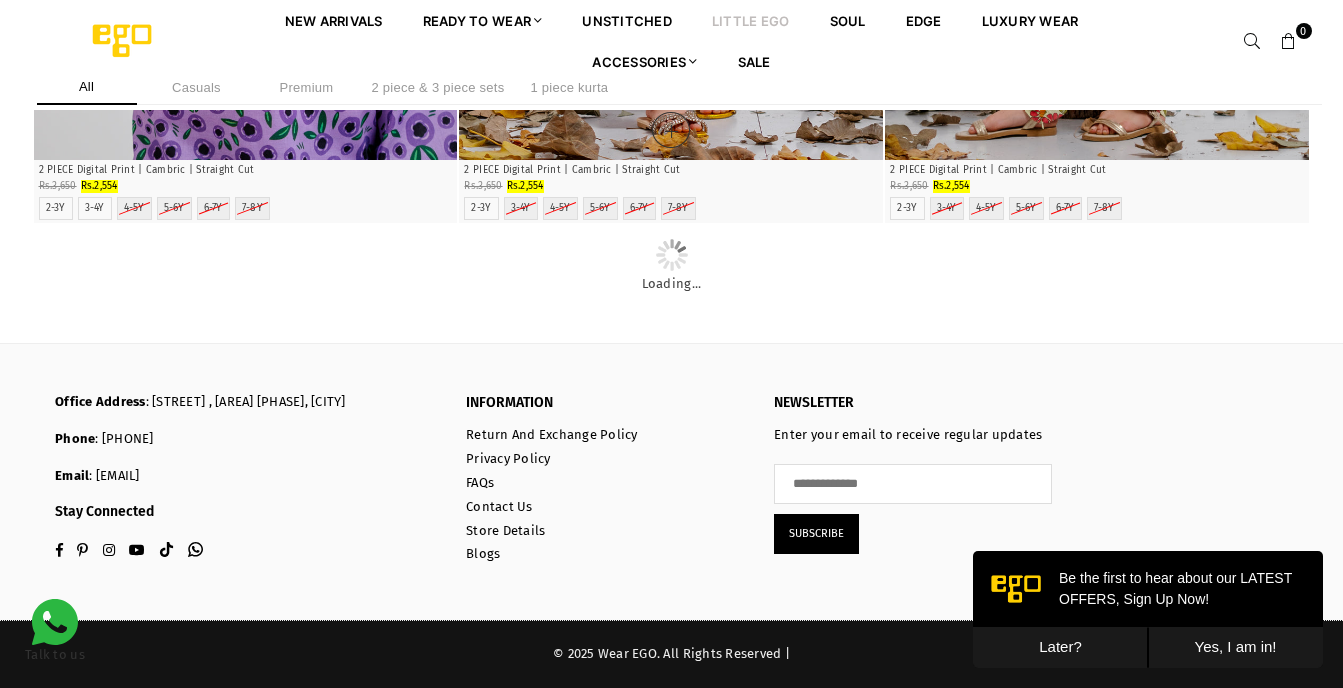 click on "Rhombus 2 piece   2 PIECE Digital Print | Cambric | Straight Cut   Regular price Rs.3,650 Rs.2,554   2-3Y   3-4Y   4-5Y   5-6Y   6-7Y   7-8Y" at bounding box center [671, 191] 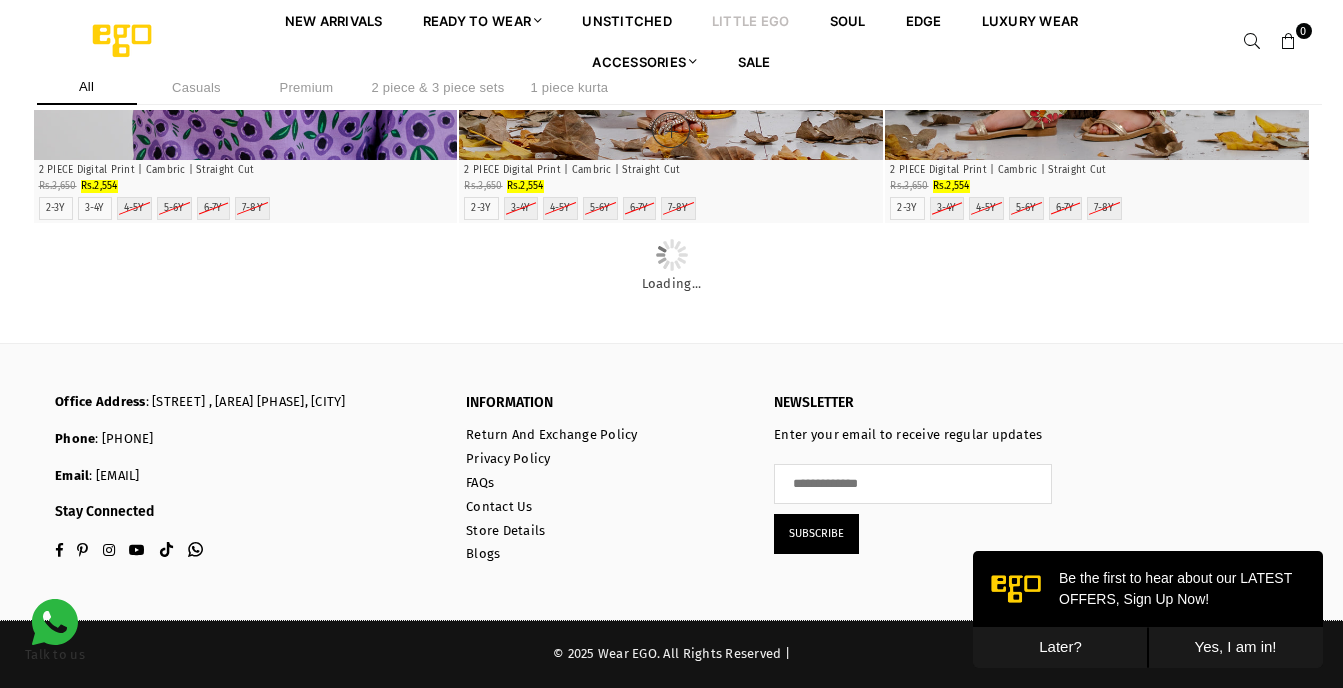 click on "Rhombus 2 piece   2 PIECE Digital Print | Cambric | Straight Cut   Regular price Rs.3,650 Rs.2,554   2-3Y   3-4Y   4-5Y   5-6Y   6-7Y   7-8Y" at bounding box center [671, 191] 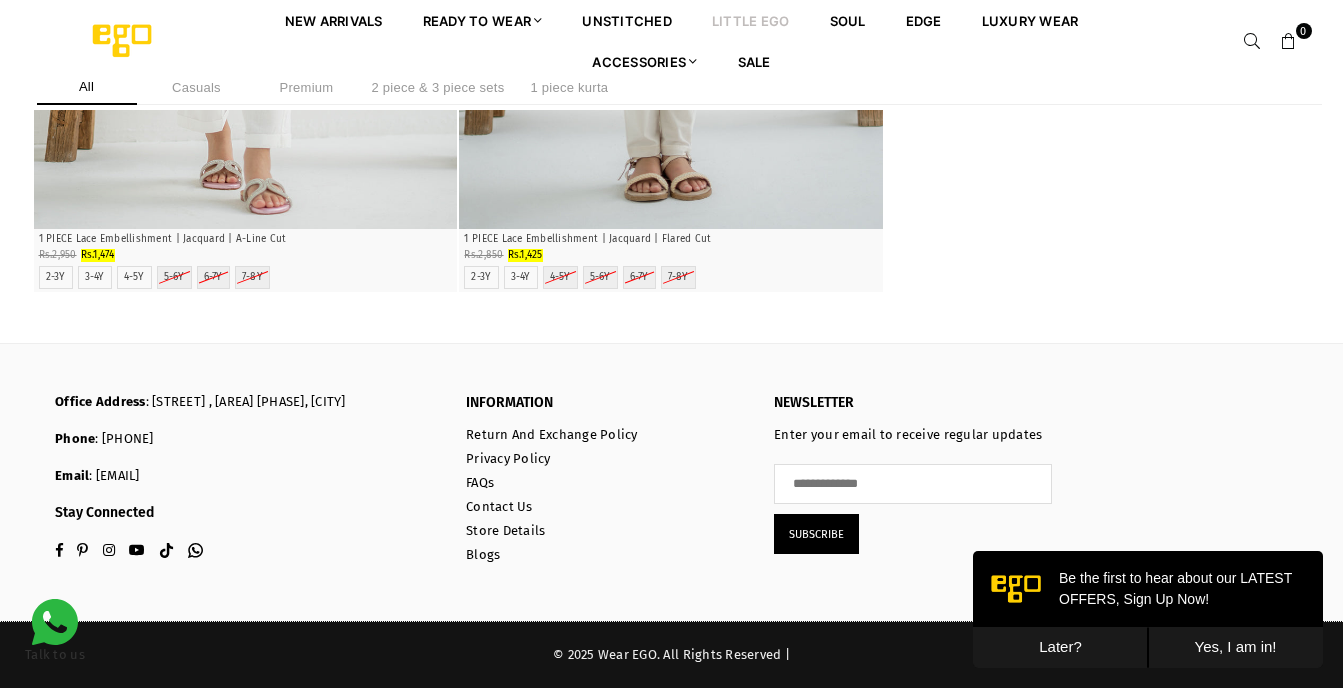 scroll, scrollTop: 28268, scrollLeft: 0, axis: vertical 